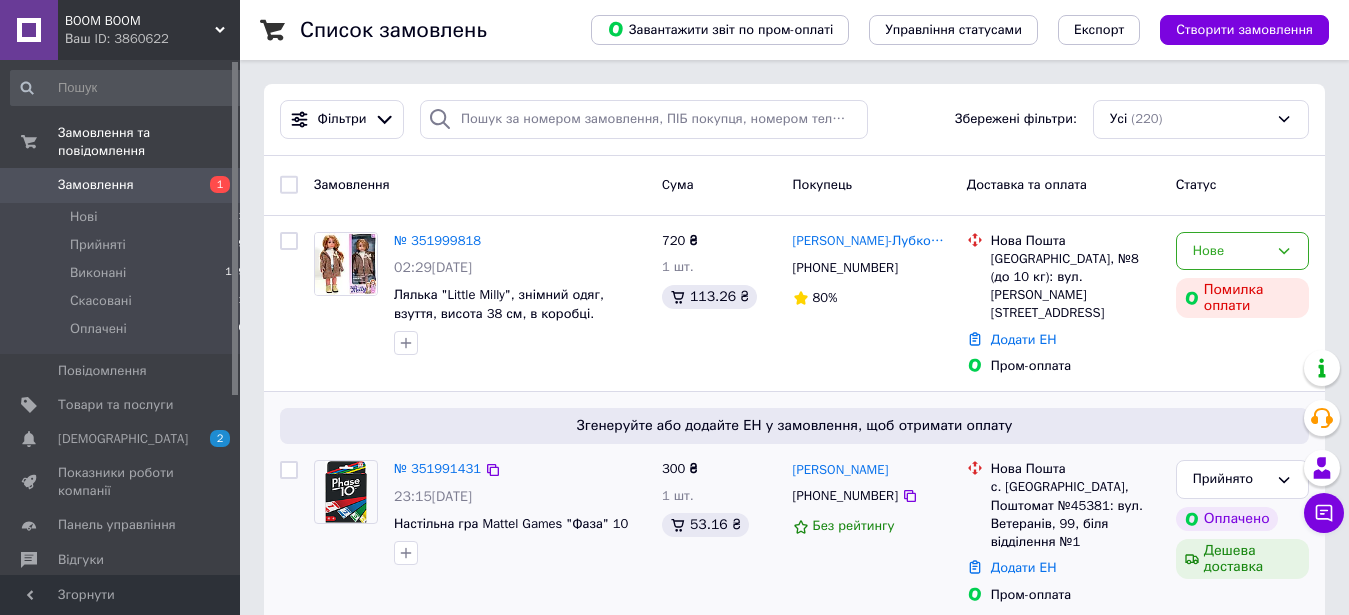scroll, scrollTop: 102, scrollLeft: 0, axis: vertical 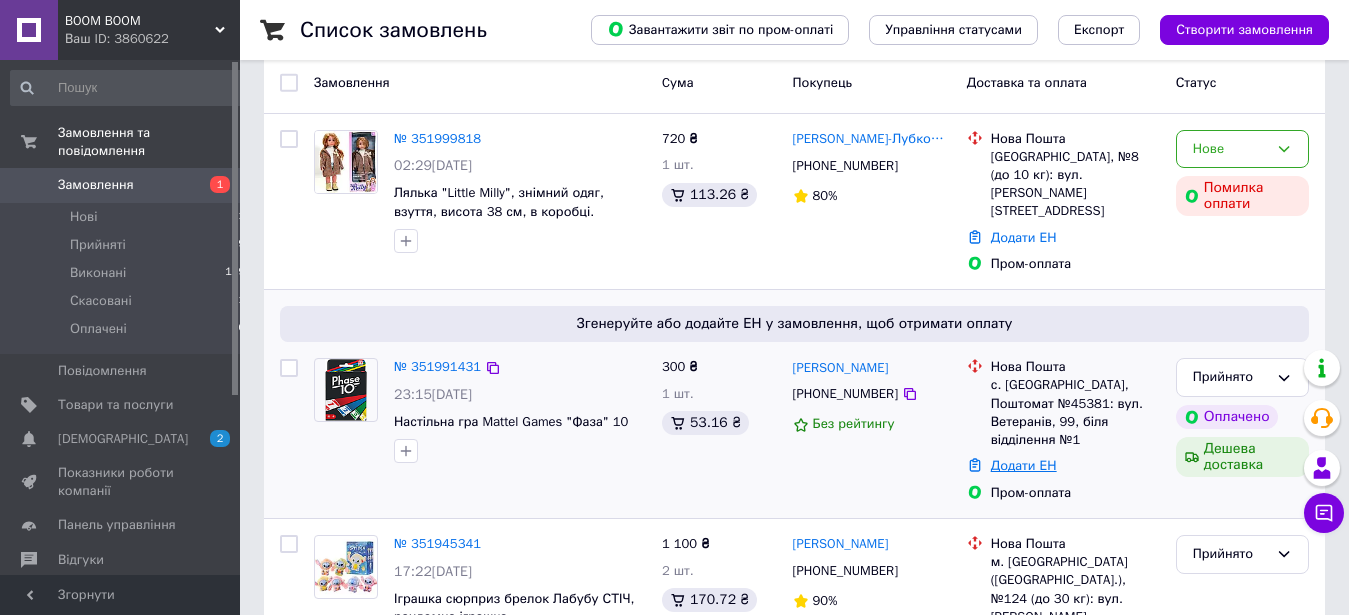 click on "Додати ЕН" at bounding box center (1024, 465) 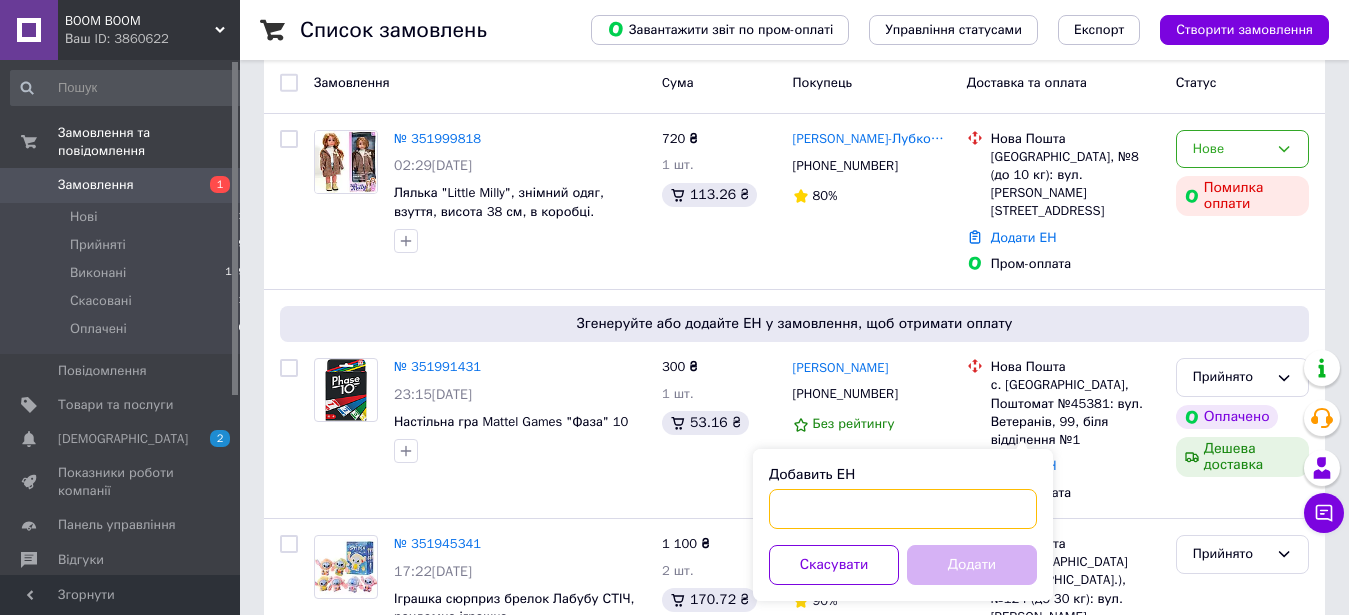 click on "Добавить ЕН" at bounding box center (903, 509) 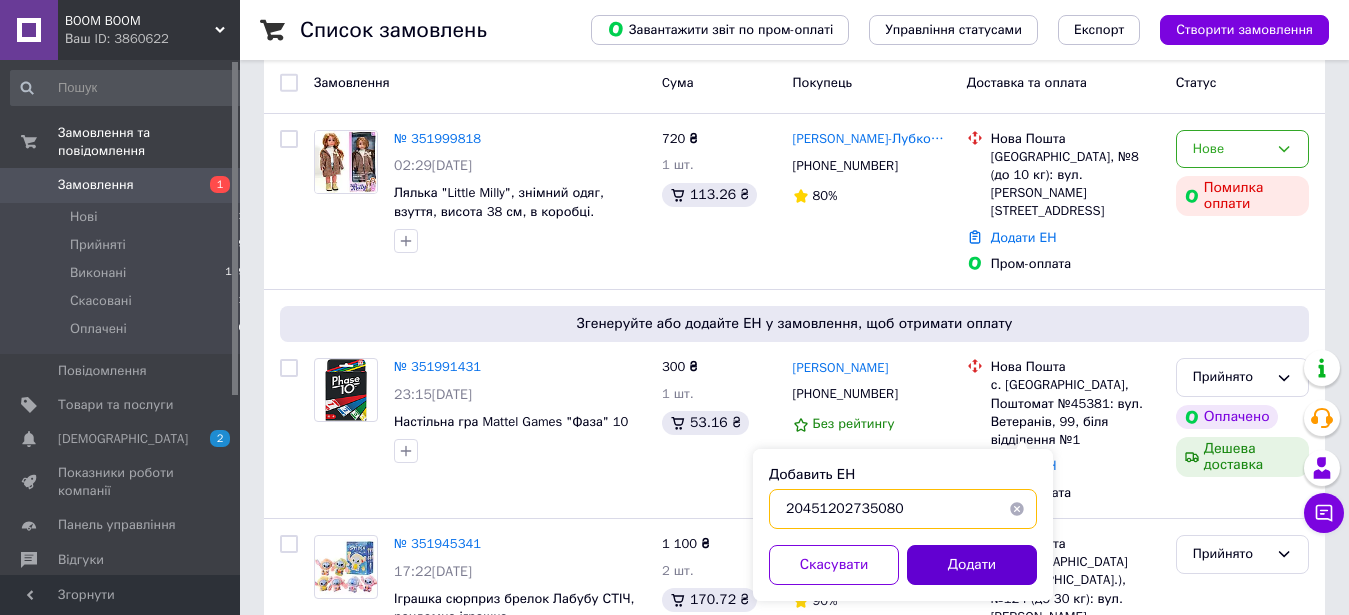 type on "20451202735080" 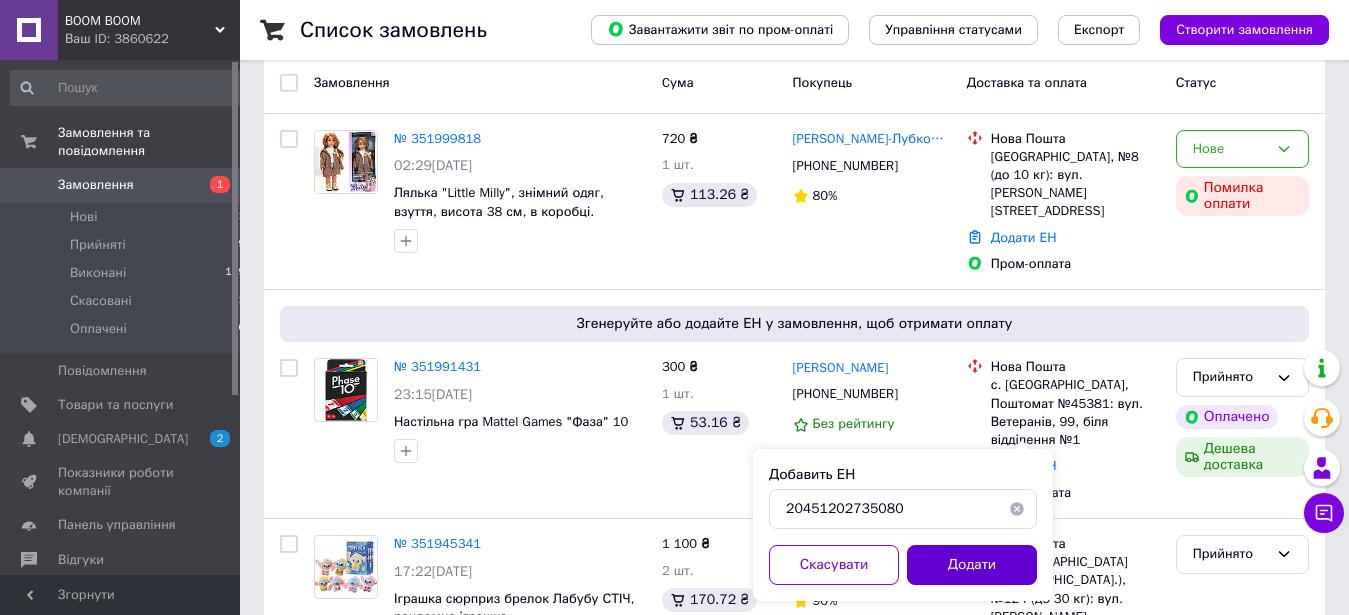 click on "Додати" at bounding box center [972, 565] 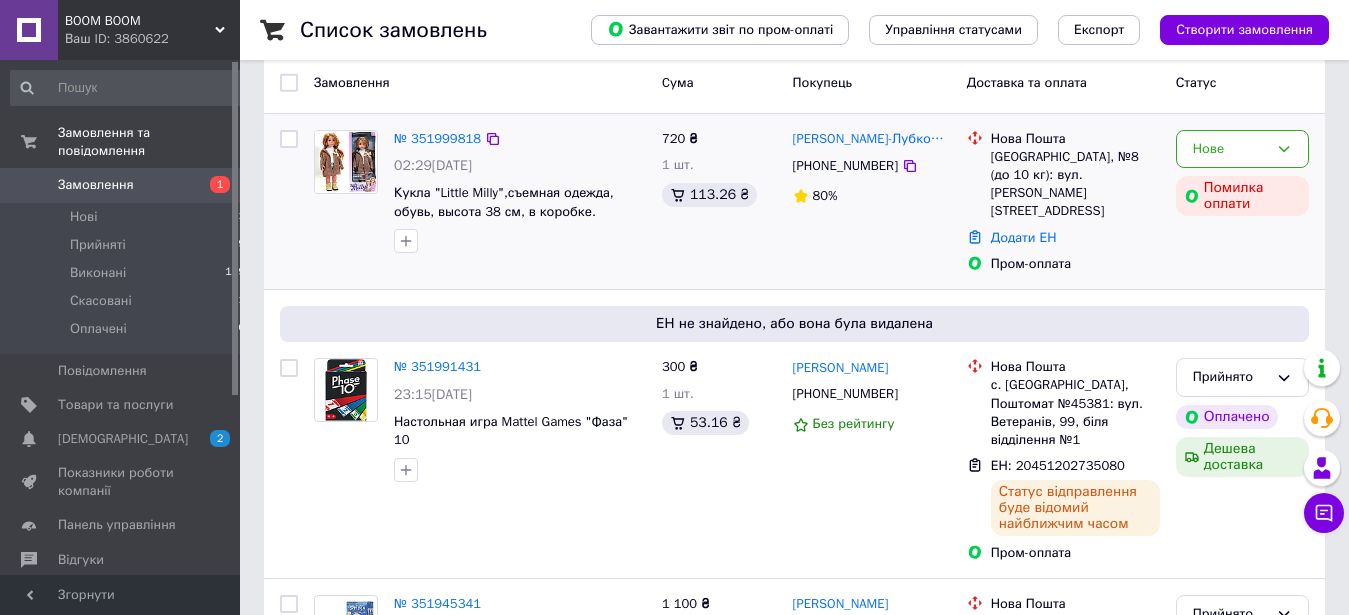 scroll, scrollTop: 0, scrollLeft: 0, axis: both 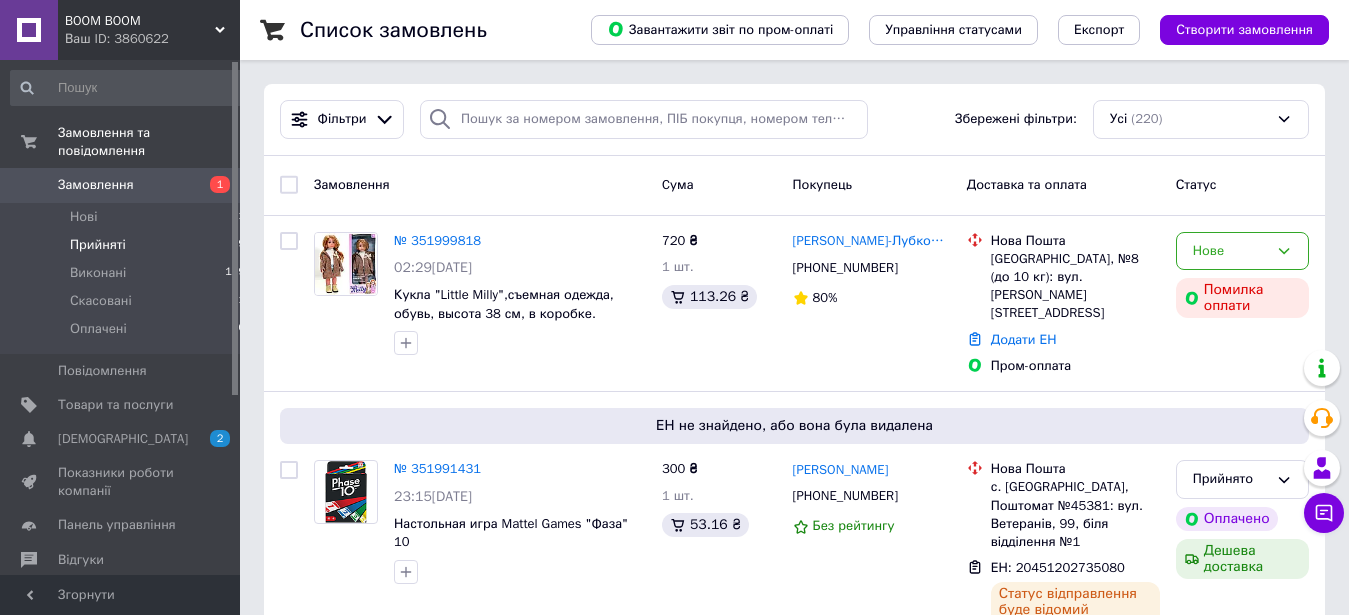 click on "Прийняті" at bounding box center (98, 245) 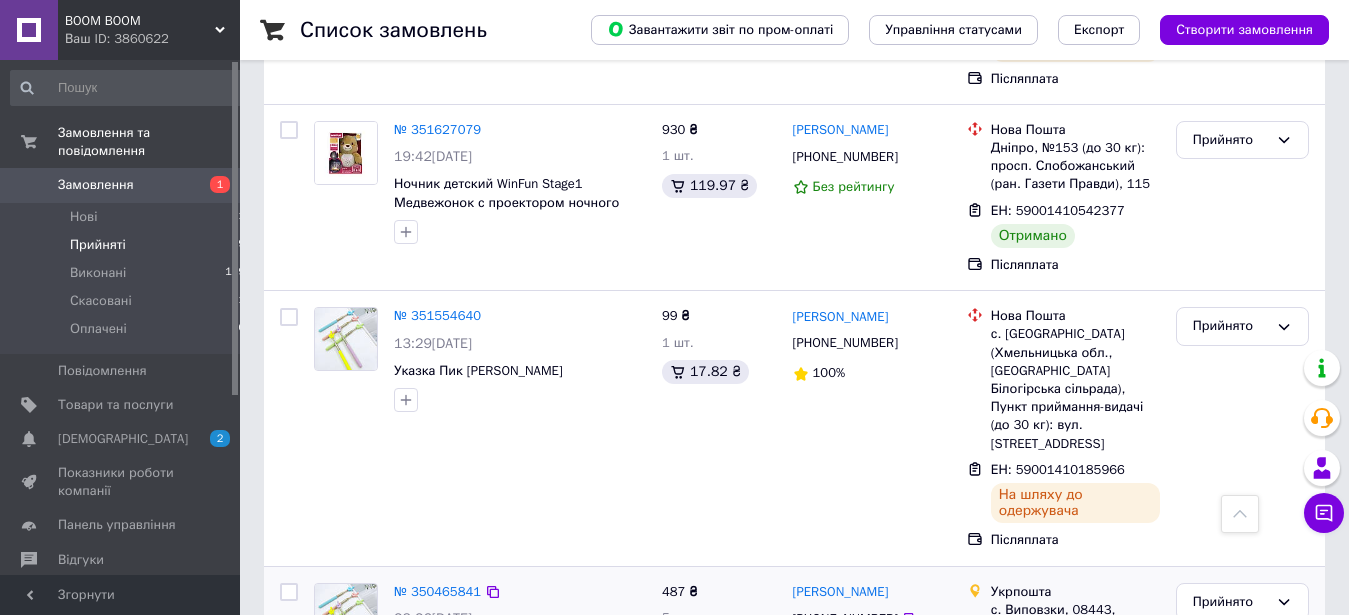 scroll, scrollTop: 1477, scrollLeft: 0, axis: vertical 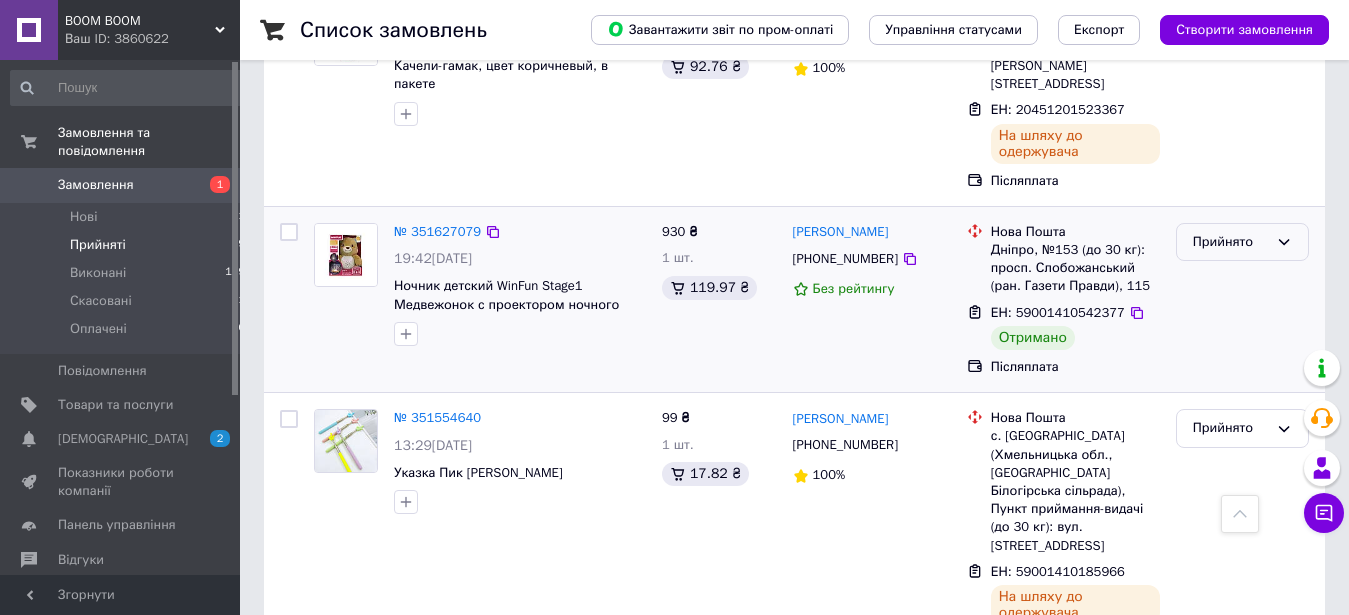 click 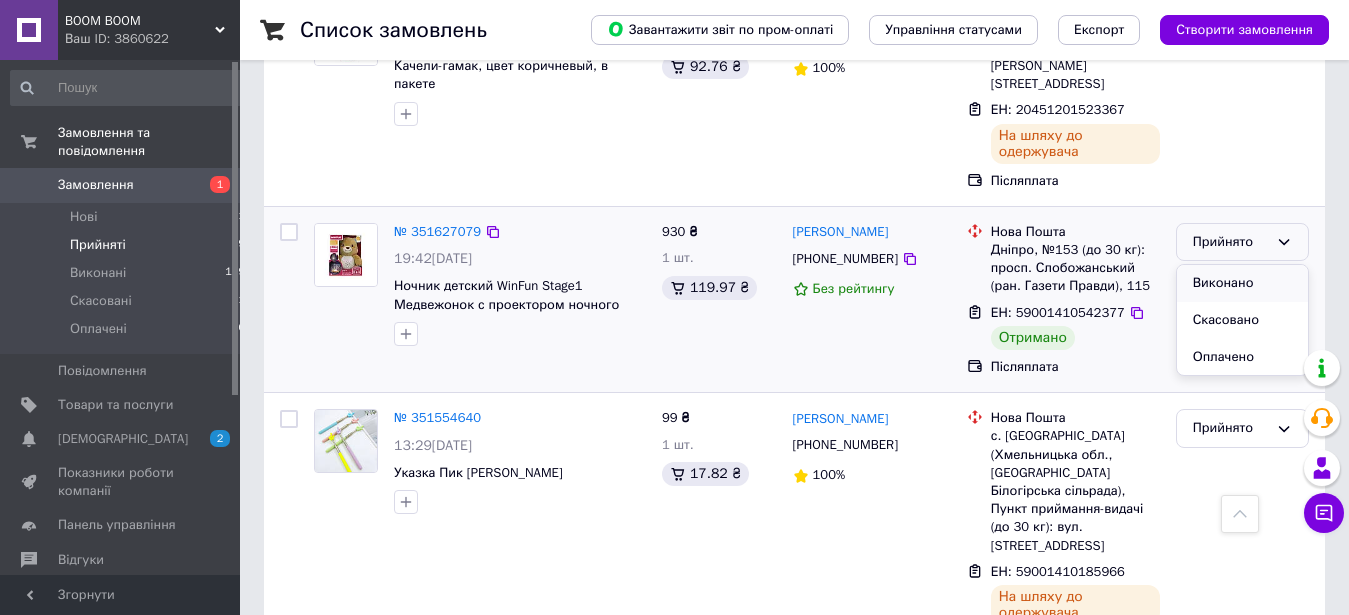 click on "Виконано" at bounding box center [1242, 283] 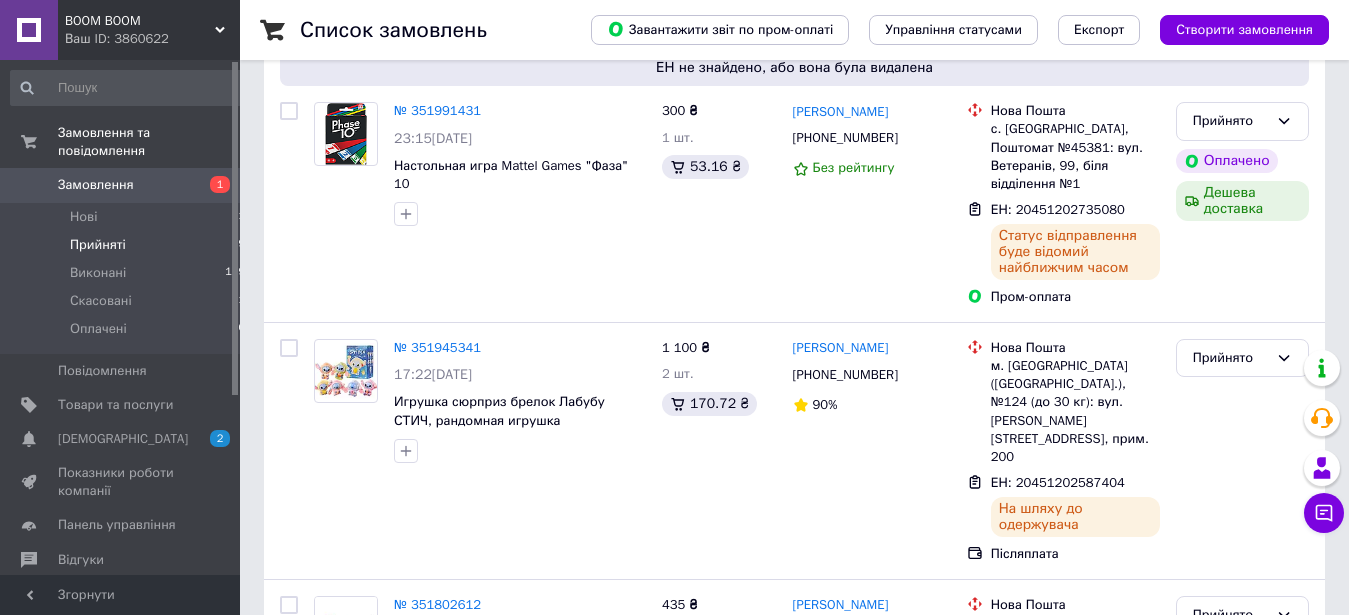 scroll, scrollTop: 0, scrollLeft: 0, axis: both 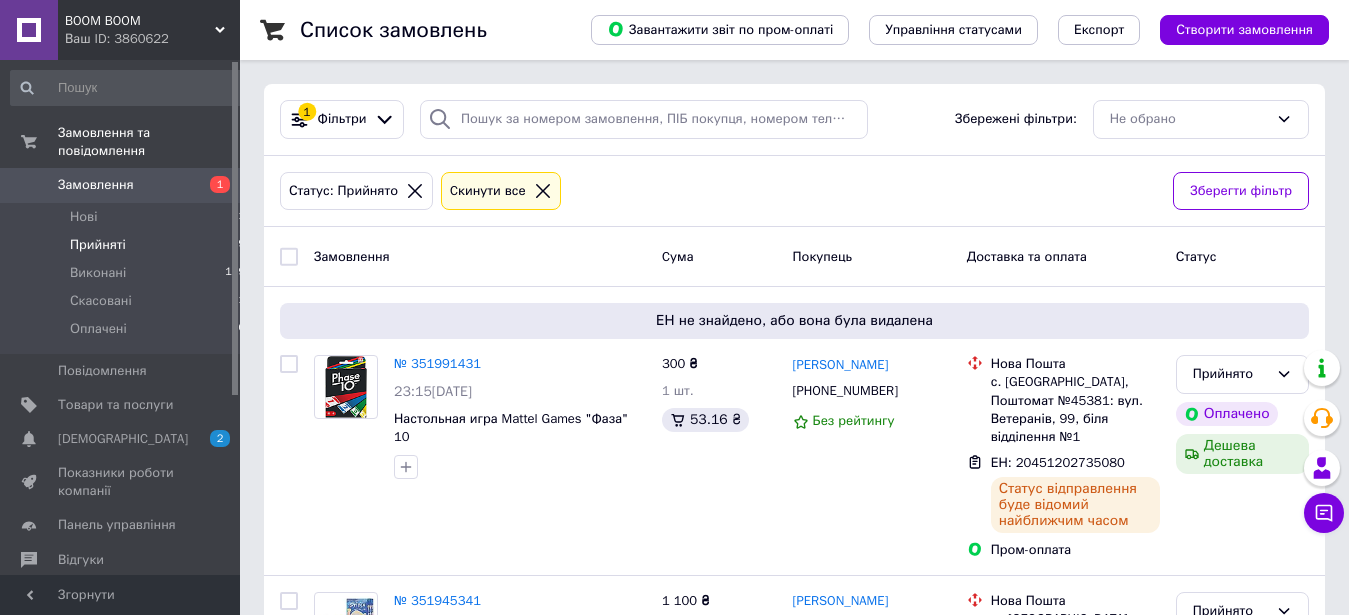 click on "Замовлення 1" at bounding box center (128, 185) 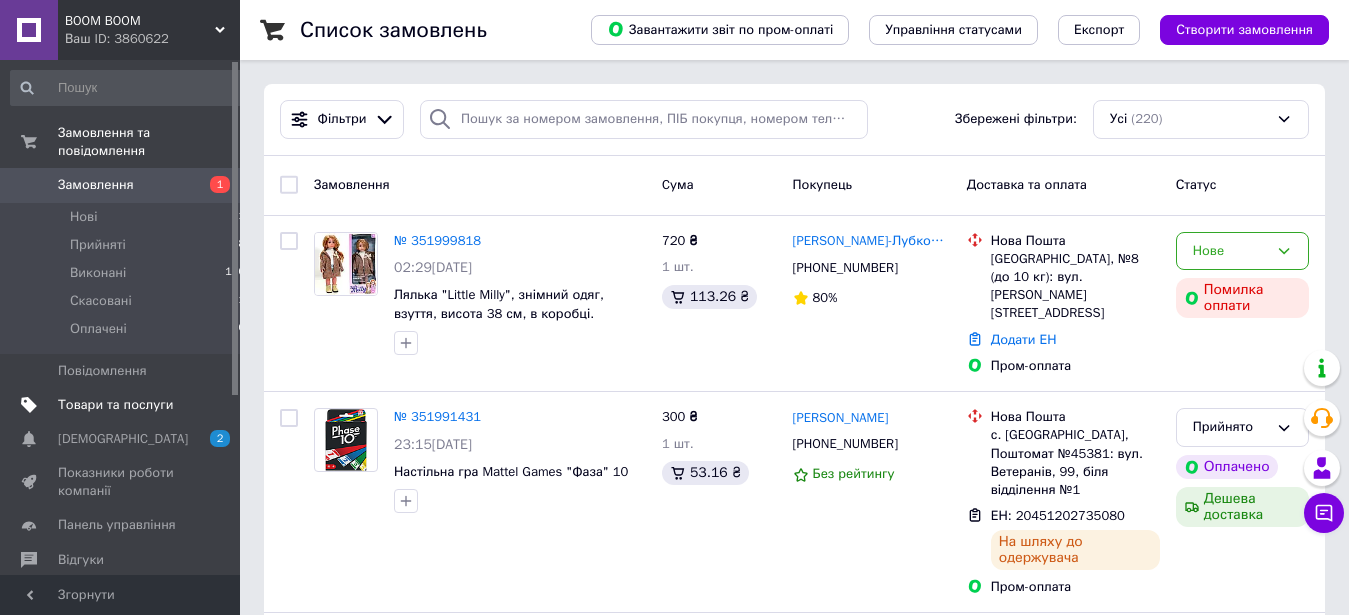 click on "Товари та послуги" at bounding box center [115, 405] 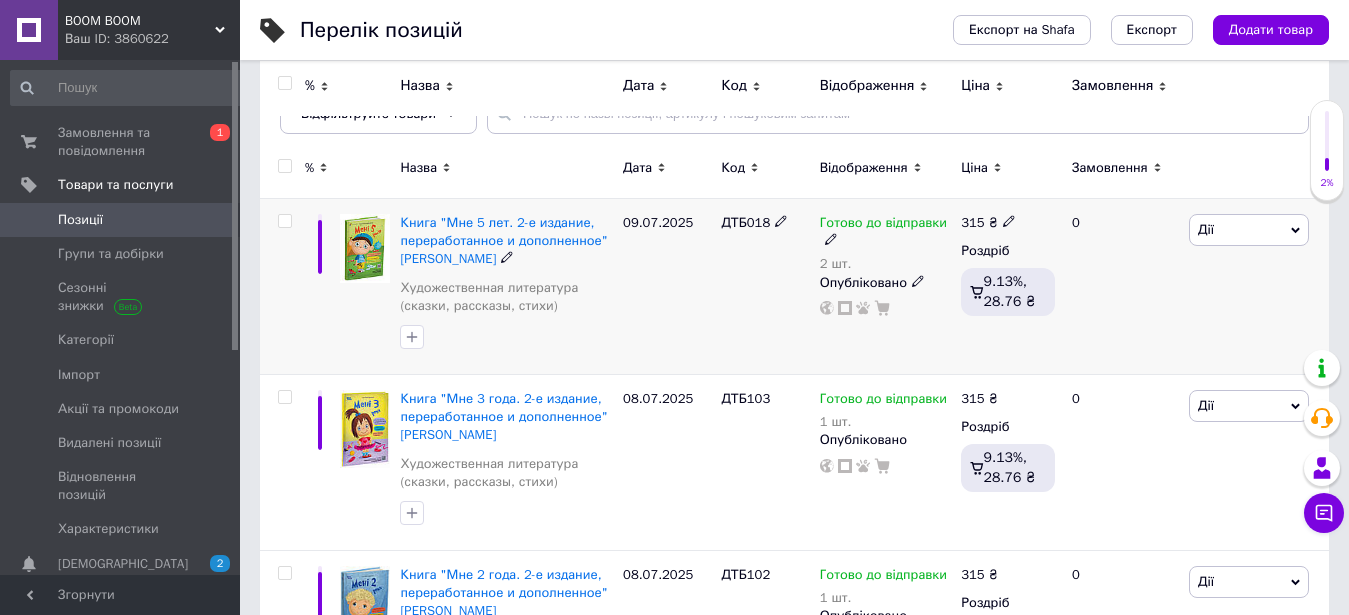 scroll, scrollTop: 102, scrollLeft: 0, axis: vertical 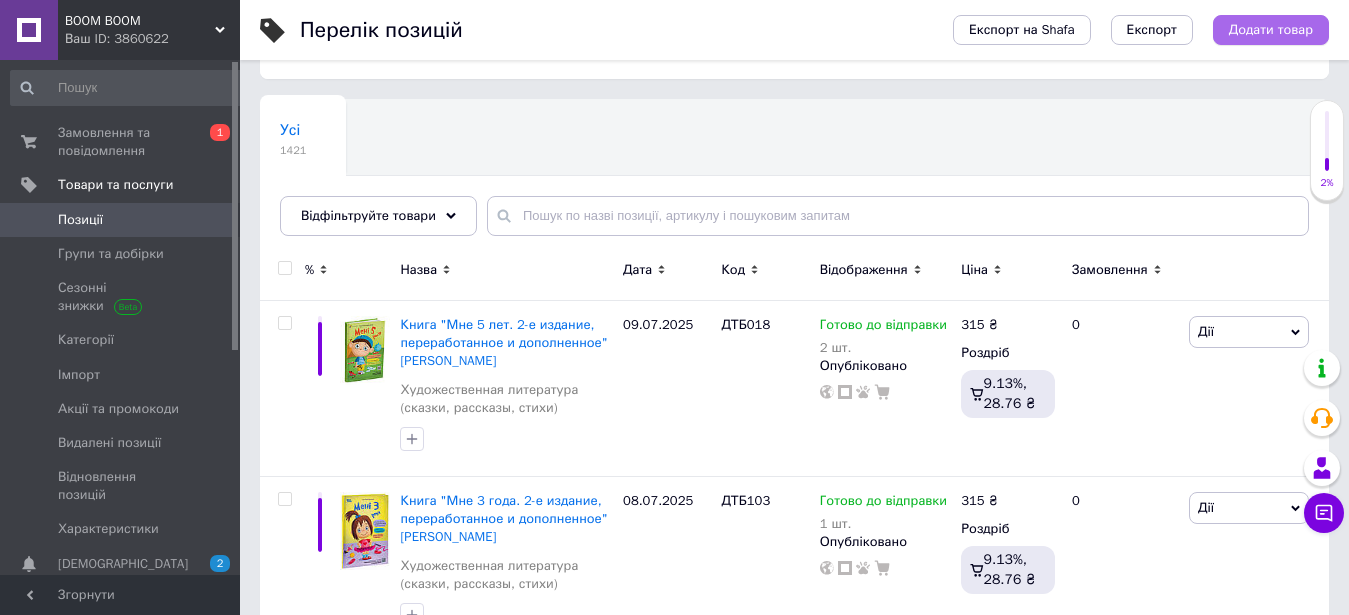 click on "Додати товар" at bounding box center [1271, 30] 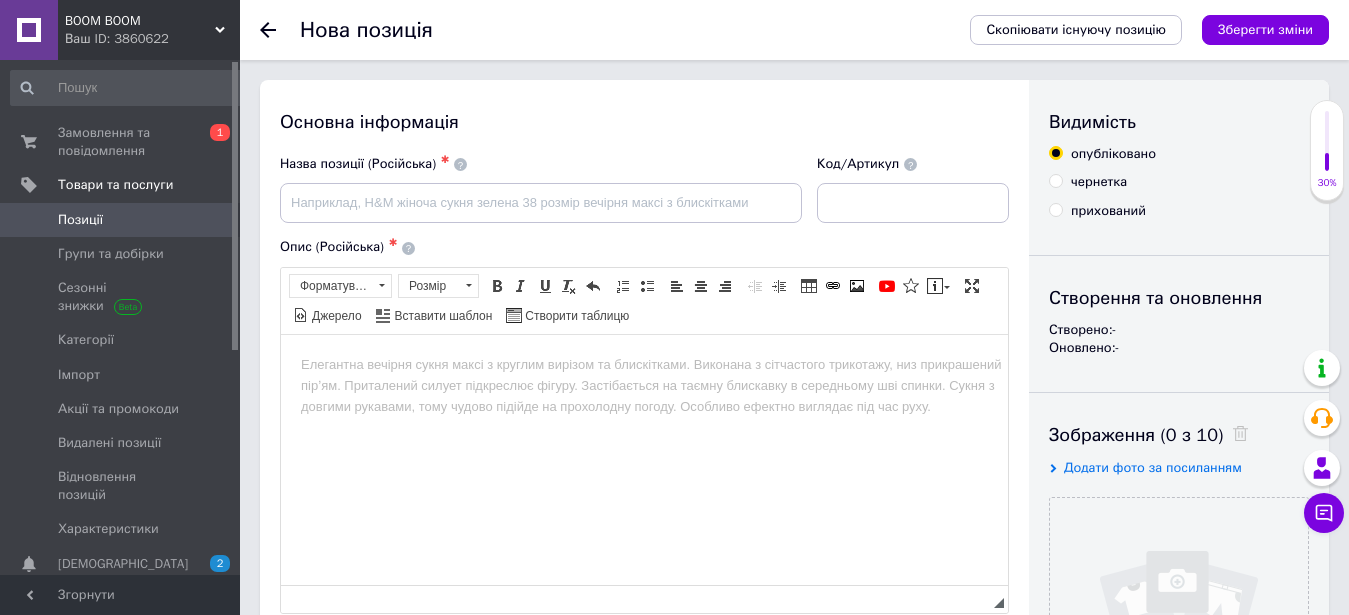 scroll, scrollTop: 0, scrollLeft: 0, axis: both 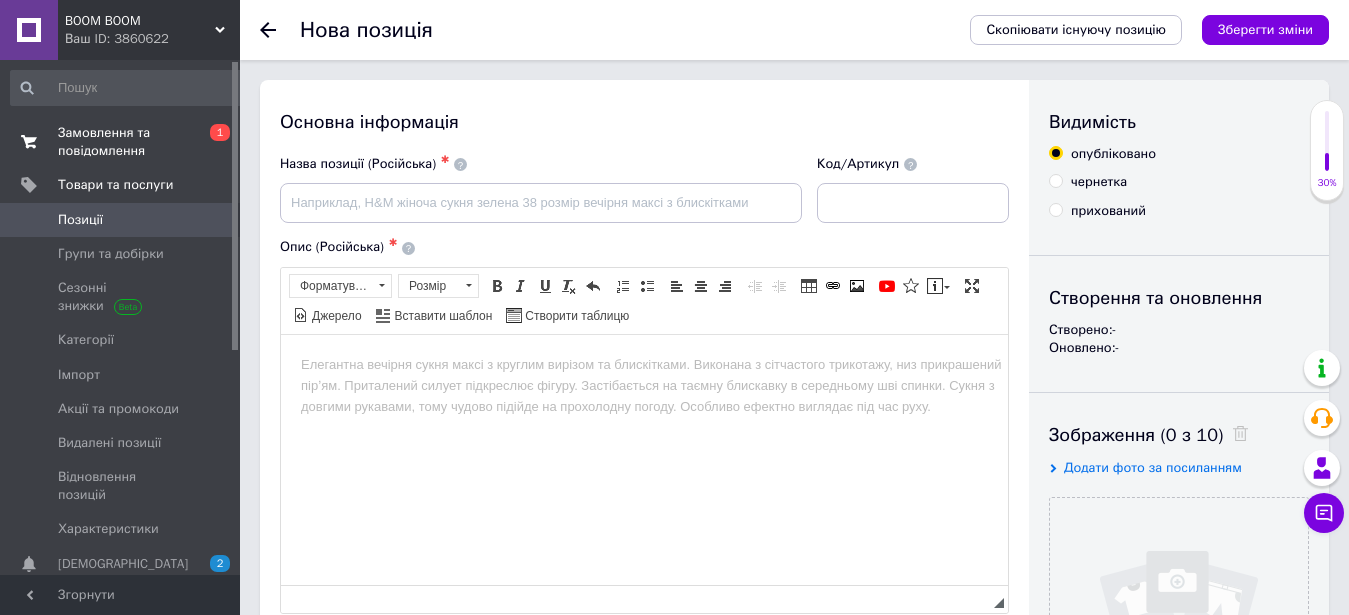 click on "Замовлення та повідомлення" at bounding box center [121, 142] 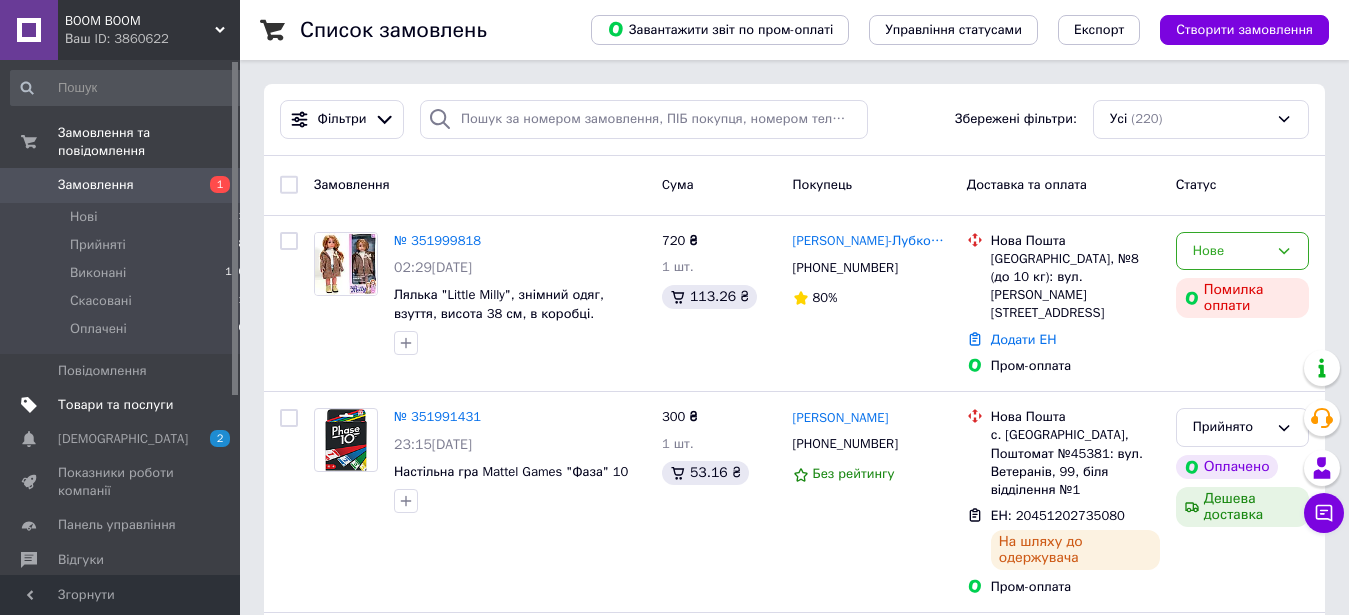 click on "Товари та послуги" at bounding box center (115, 405) 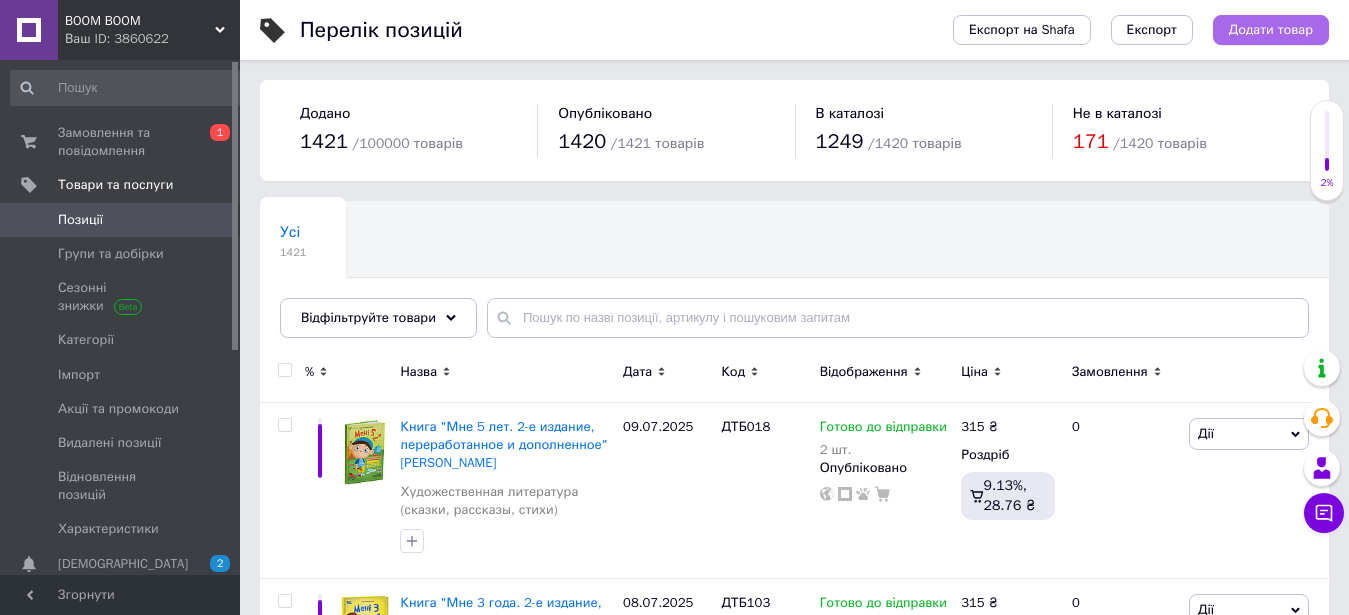 click on "Додати товар" at bounding box center [1271, 30] 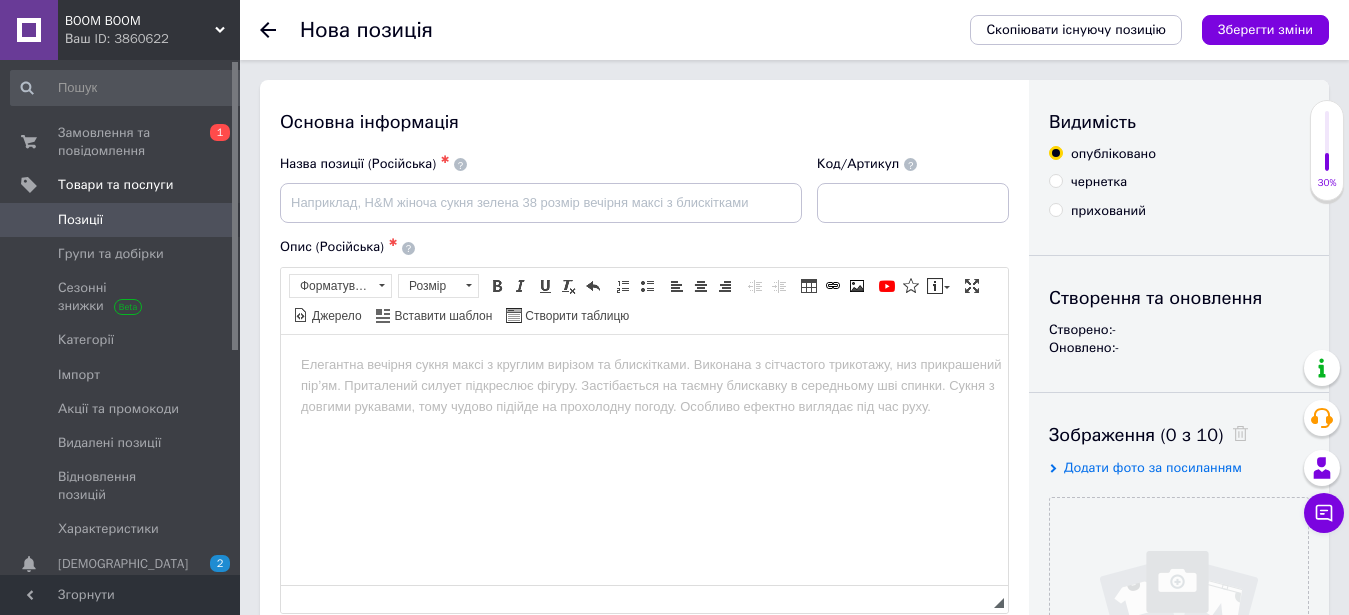 scroll, scrollTop: 0, scrollLeft: 0, axis: both 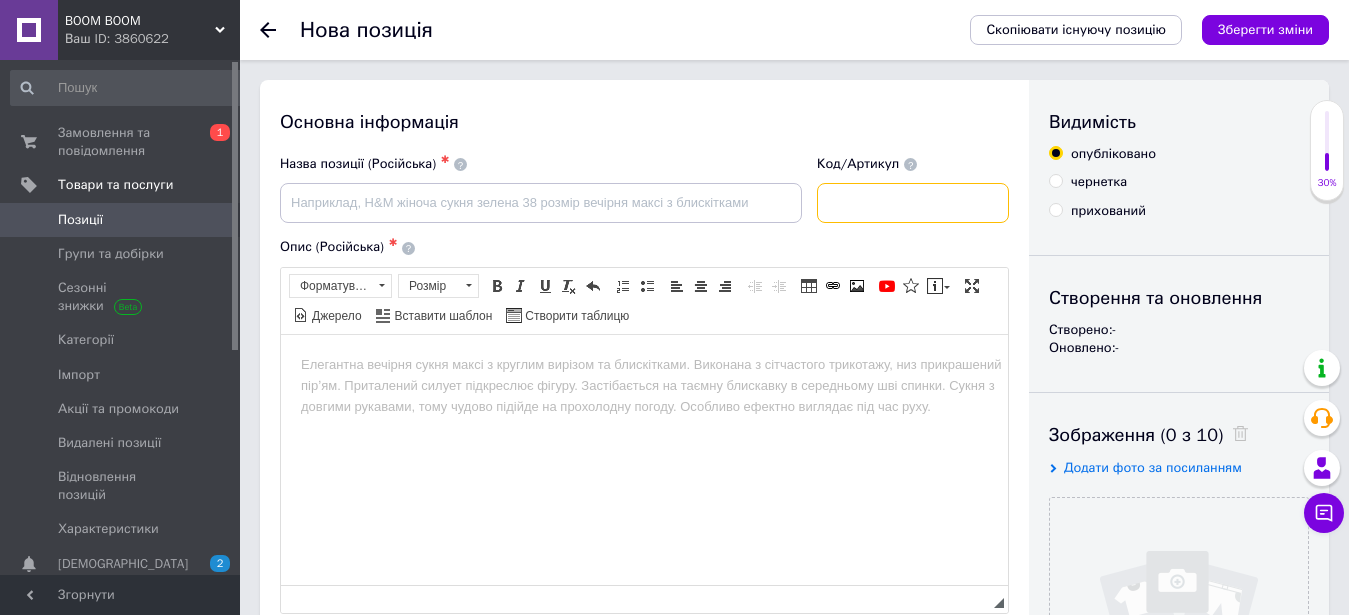 click at bounding box center [913, 203] 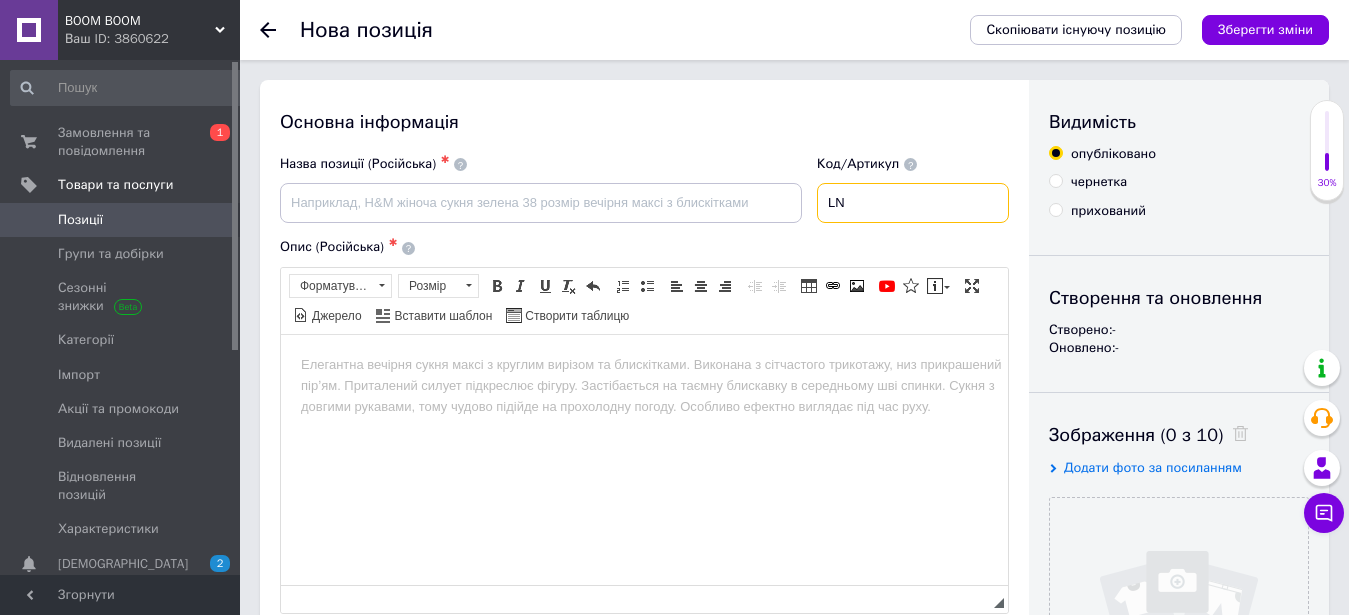 type on "L" 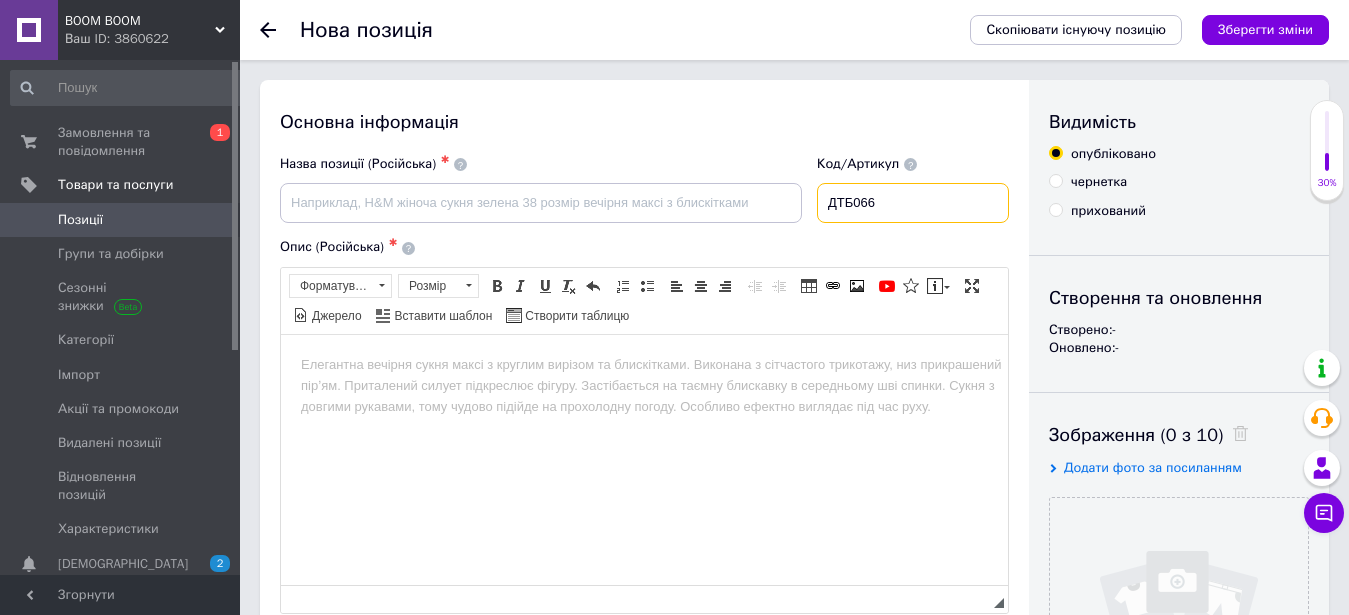 drag, startPoint x: 836, startPoint y: 202, endPoint x: 957, endPoint y: 213, distance: 121.49897 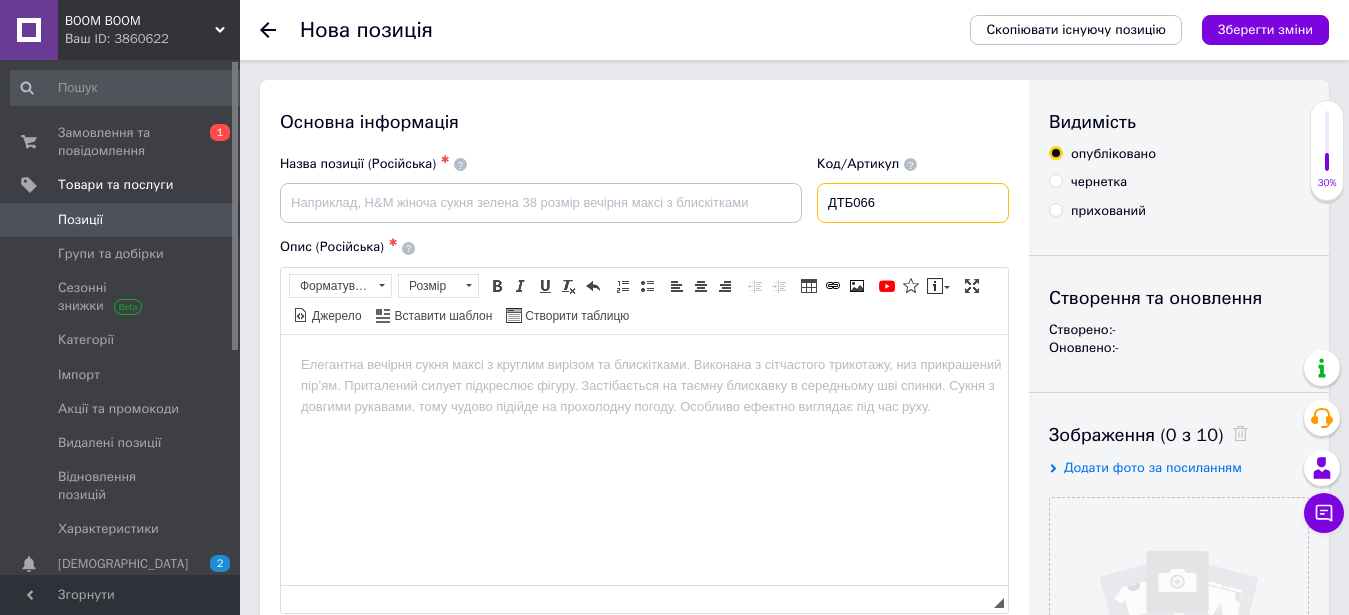 type on "ДТБ066" 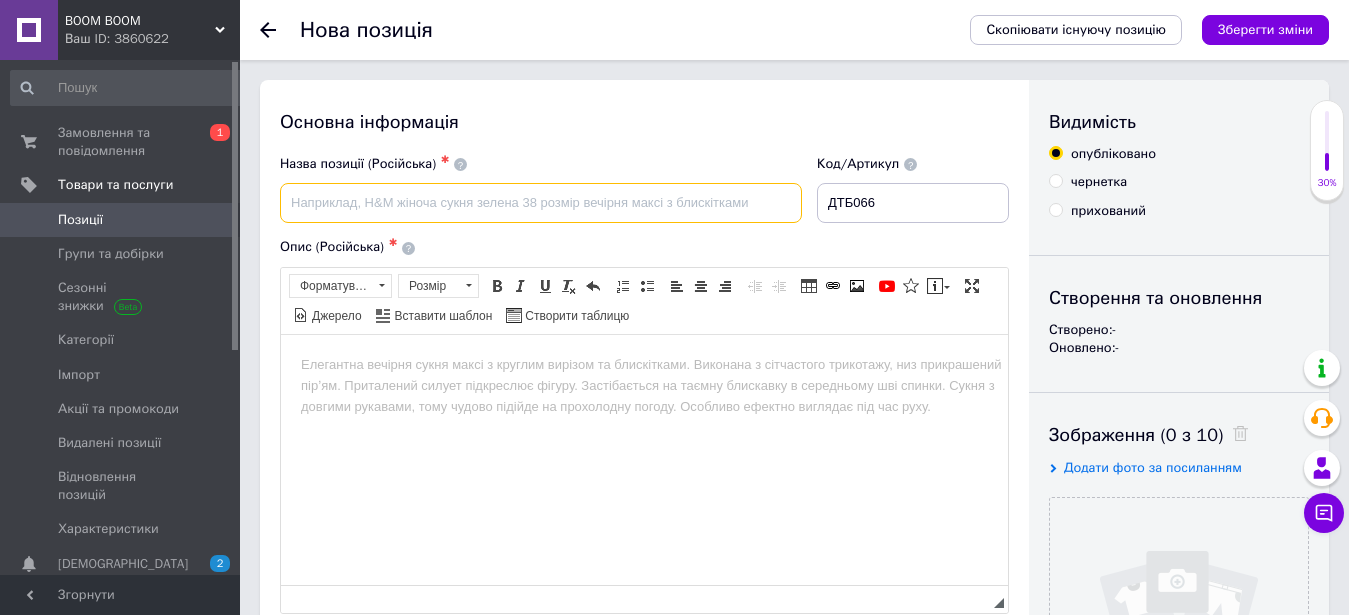 click at bounding box center (541, 203) 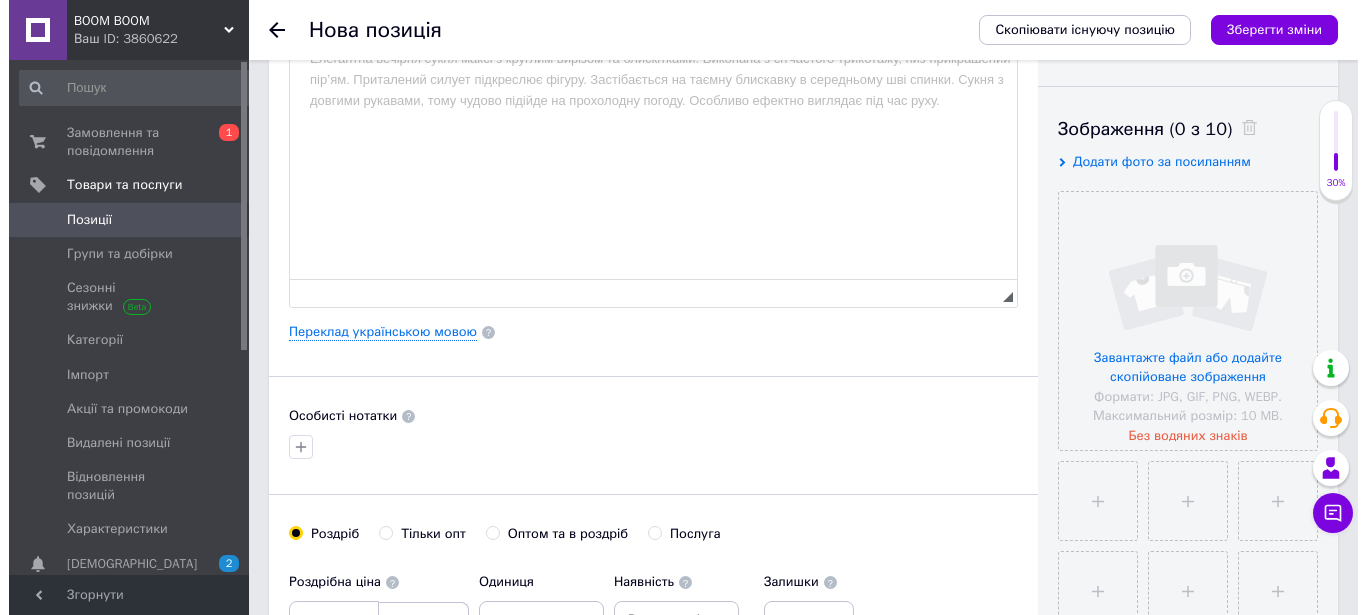 scroll, scrollTop: 408, scrollLeft: 0, axis: vertical 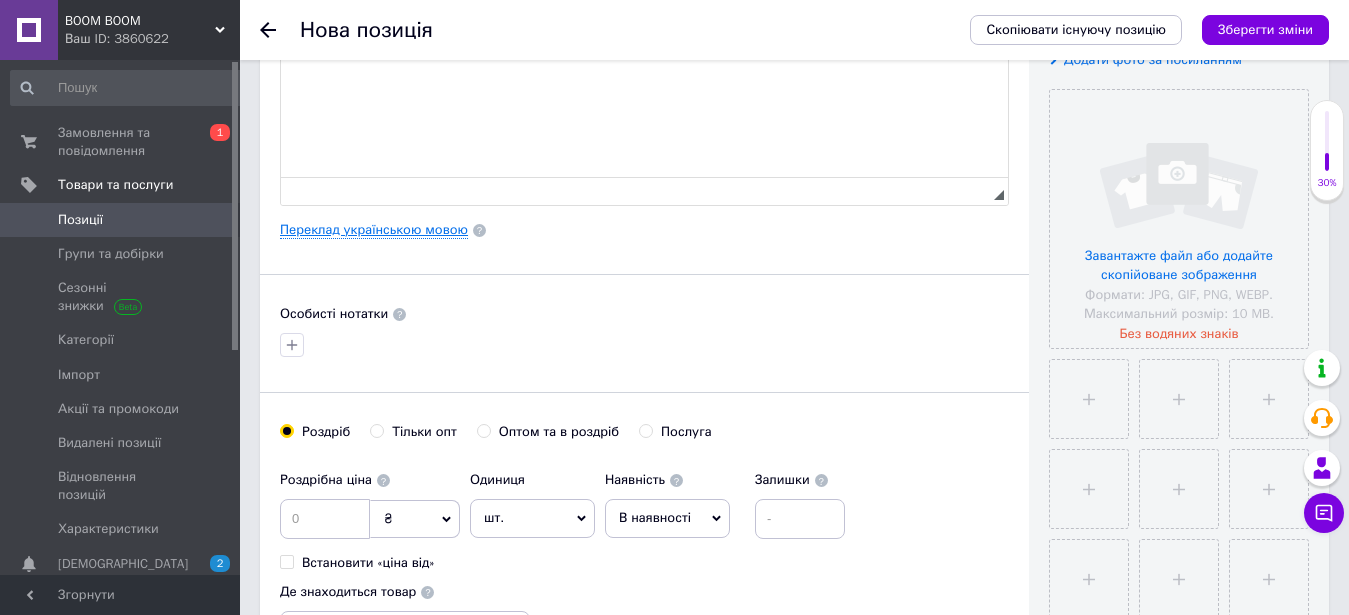 type on "Книга "Занятого папы, или Малыши на папу." [PERSON_NAME] [PERSON_NAME]." 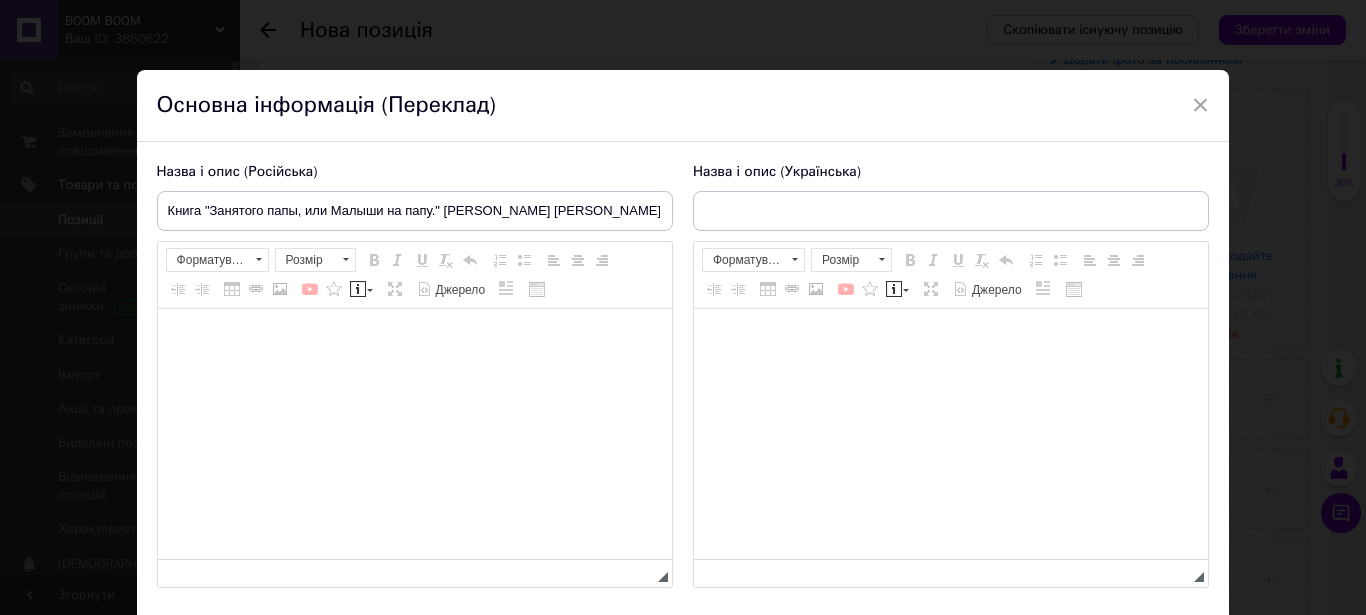 scroll, scrollTop: 0, scrollLeft: 0, axis: both 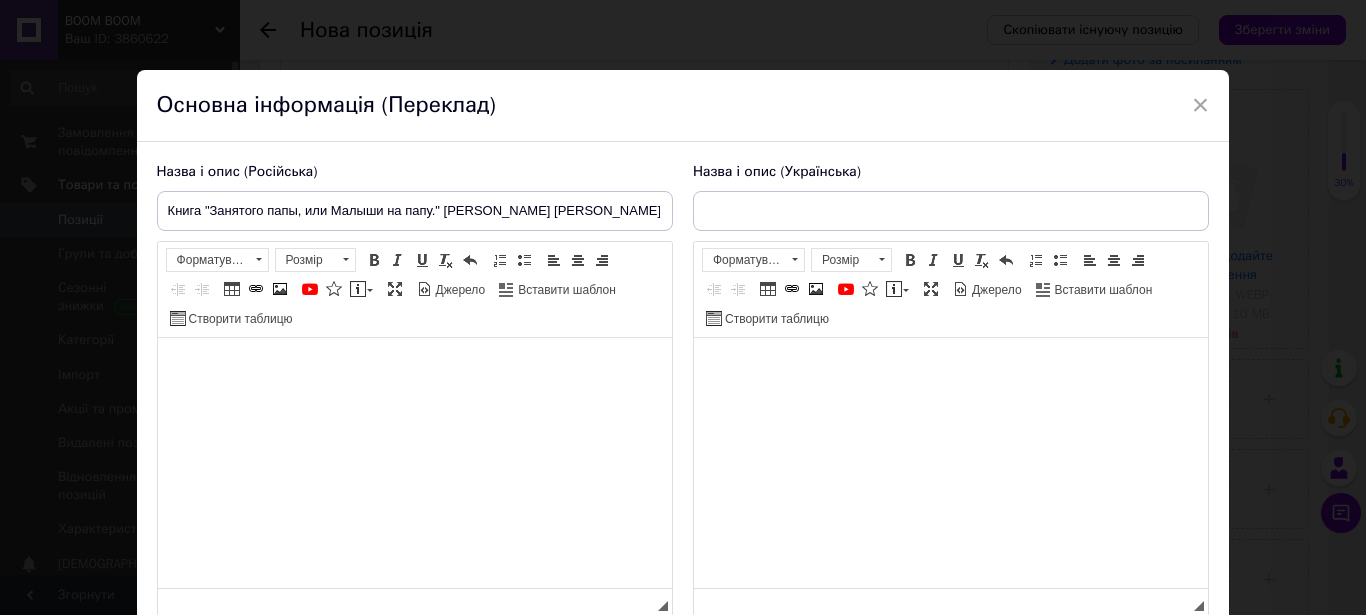 click on "Назва і опис (Українська) Розширений текстовий редактор, 3DBB9D2B-64B4-4051-9E2B-C63F979F6293 Панель інструментів редактора Форматування Форматування Розмір Розмір   Жирний  Сполучення клавіш Ctrl+B   Курсив  Сполучення клавіш Ctrl+I   Підкреслений  Сполучення клавіш Ctrl+U   Видалити форматування   Повернути  Сполучення клавіш Ctrl+Z   Вставити/видалити нумерований список   Вставити/видалити маркований список   По лівому краю   По центру   По правому краю   Зменшити відступ   Збільшити відступ   Таблиця   Вставити/Редагувати посилання  Сполучення клавіш Ctrl+L   Зображення" at bounding box center [951, 390] 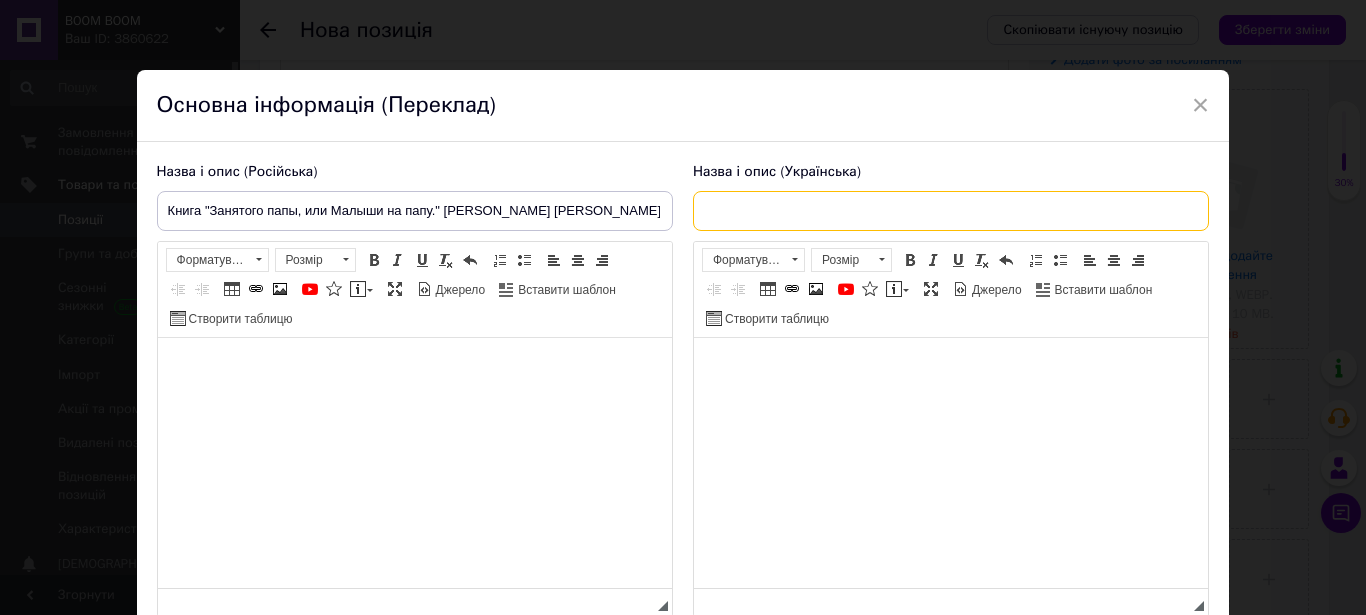 click at bounding box center [951, 211] 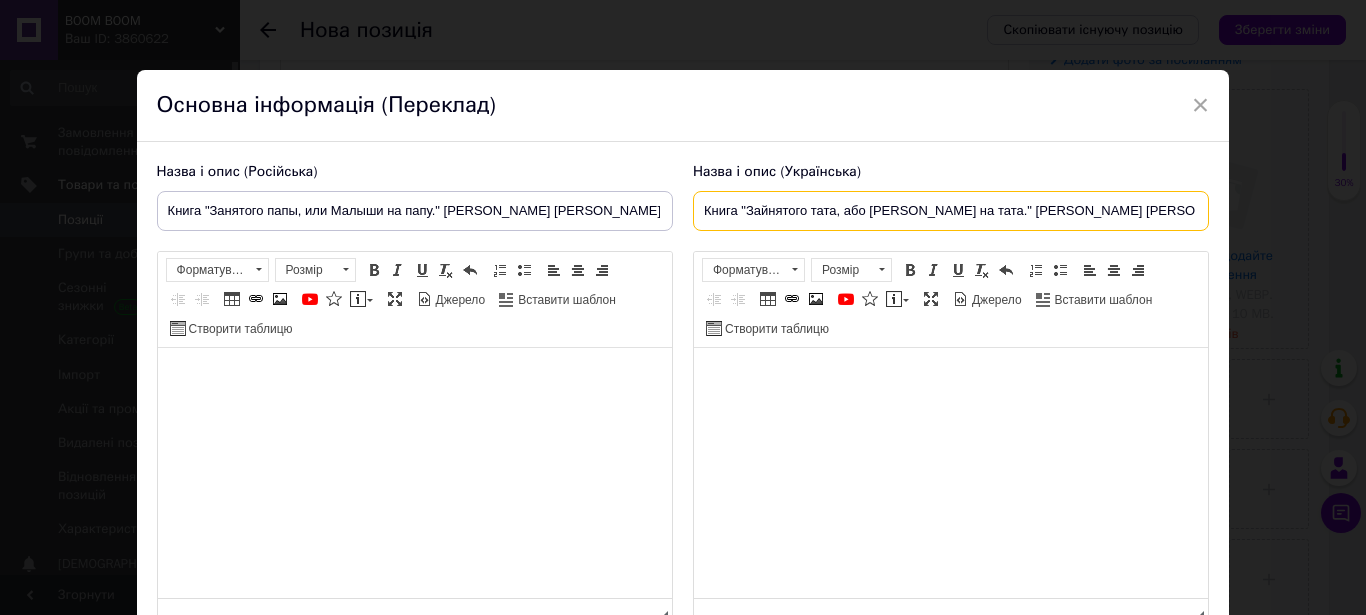 type on "Книга "Зайнятого тата, або [PERSON_NAME] на тата." [PERSON_NAME] [PERSON_NAME]." 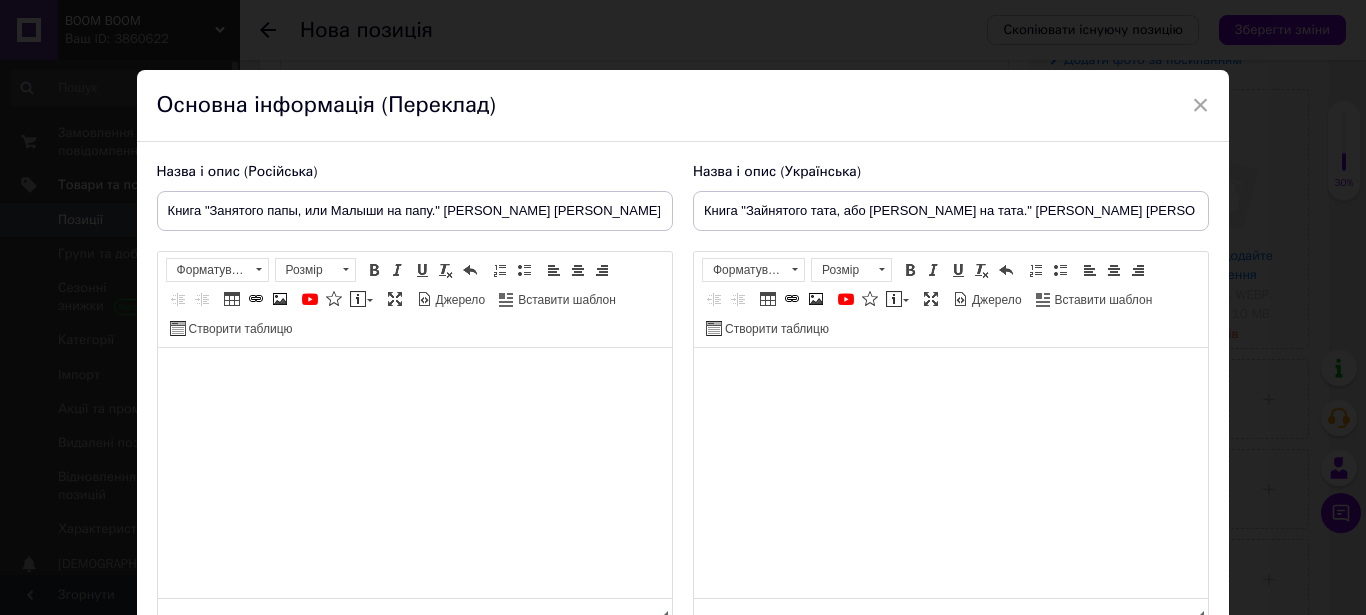 click at bounding box center (950, 473) 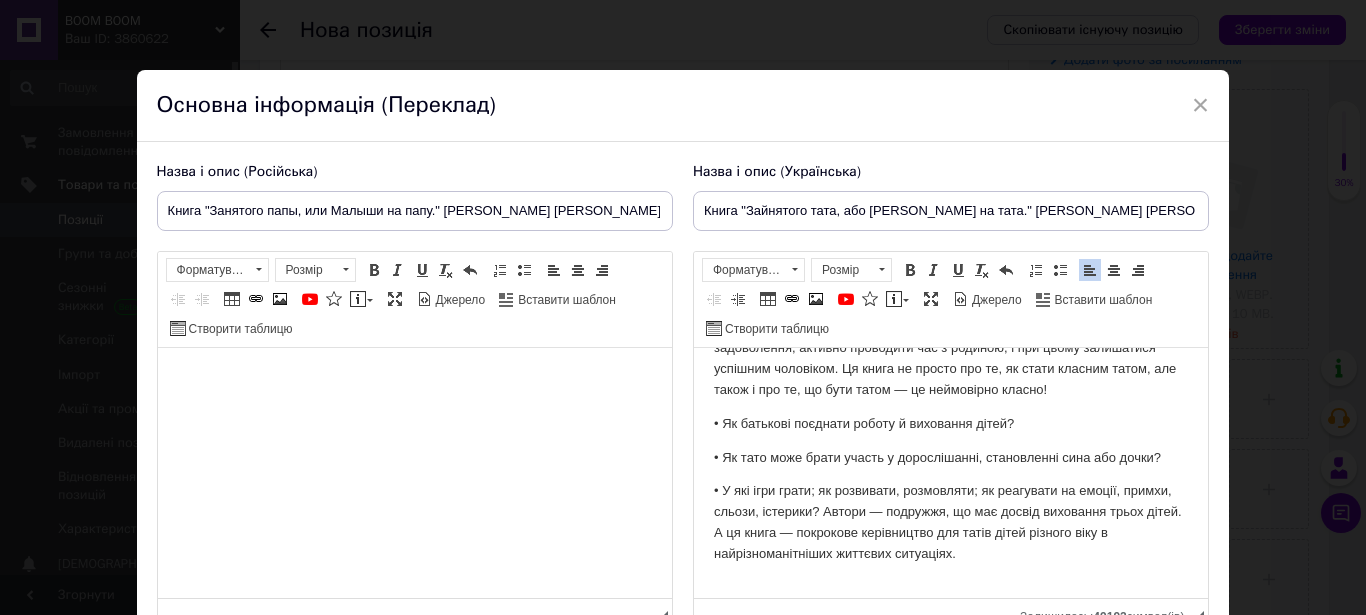 scroll, scrollTop: 0, scrollLeft: 0, axis: both 